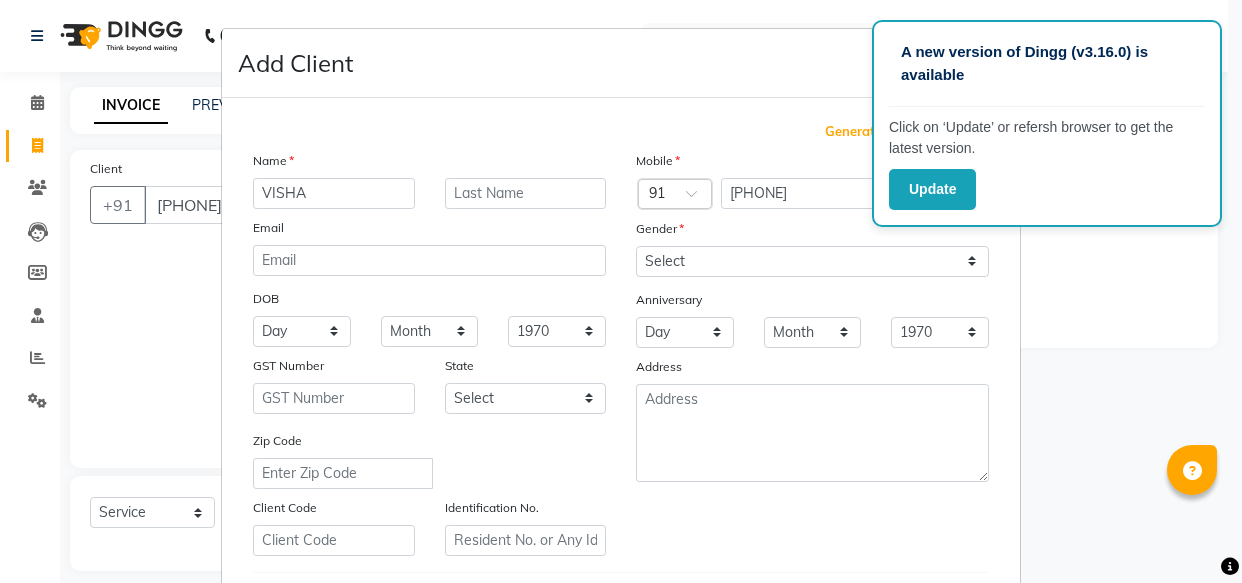 select on "5391" 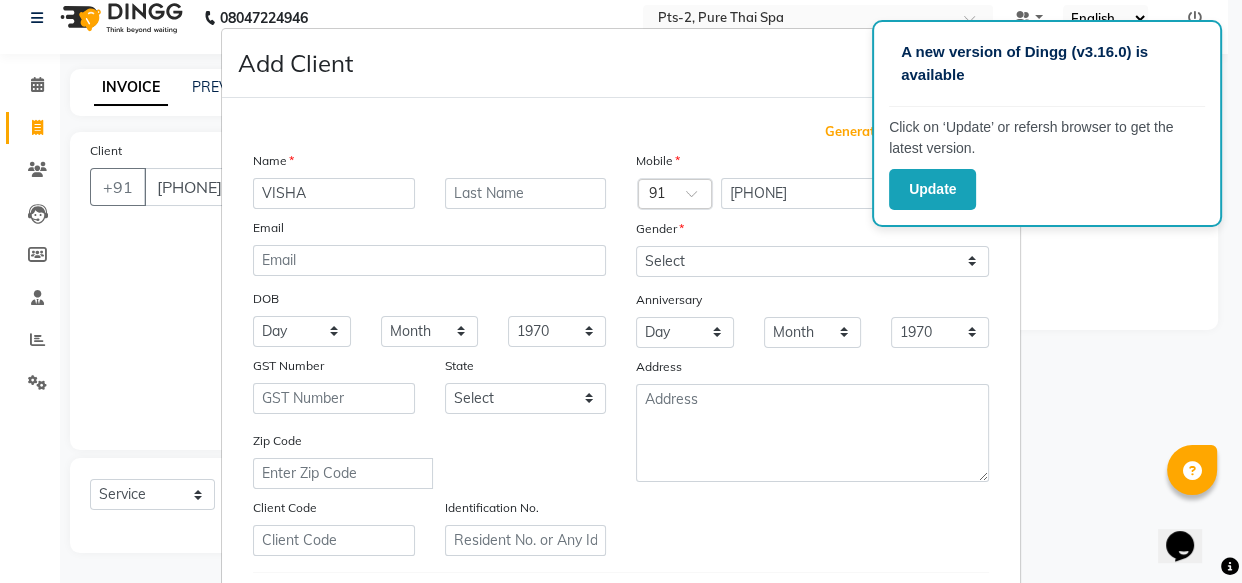 scroll, scrollTop: 0, scrollLeft: 0, axis: both 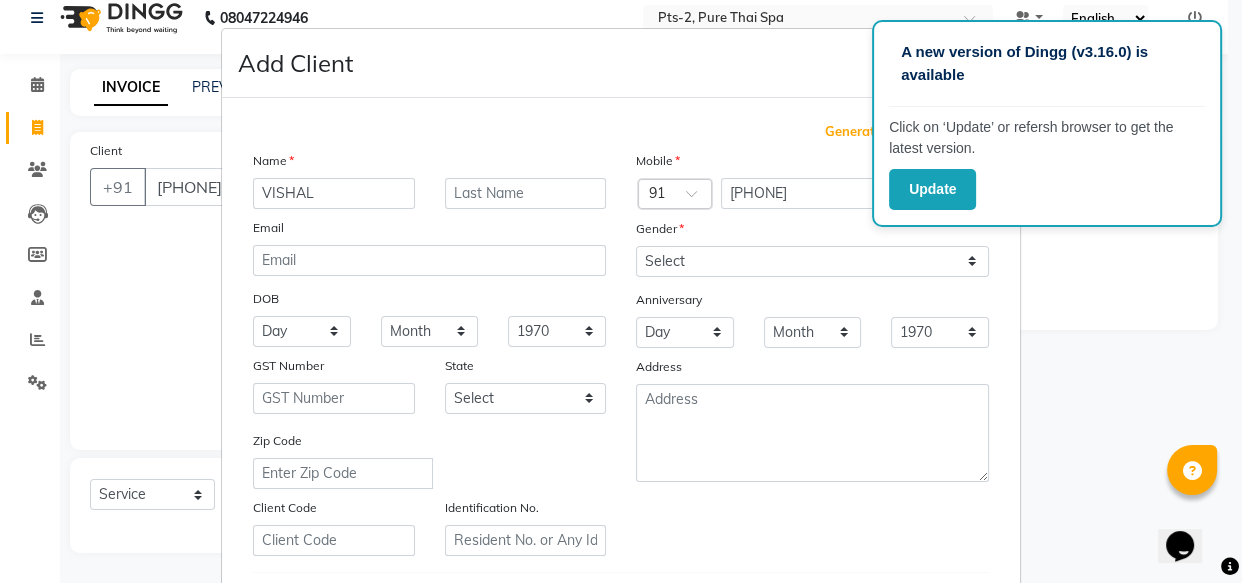 type on "VISHAL" 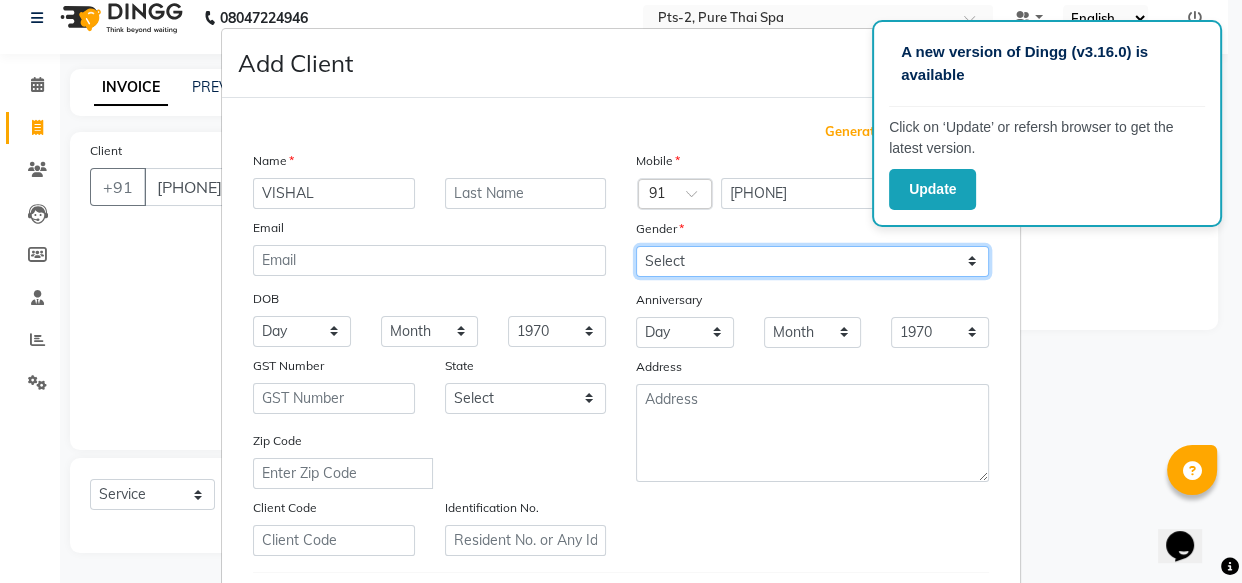 click on "Select Male Female Other Prefer Not To Say" at bounding box center (812, 261) 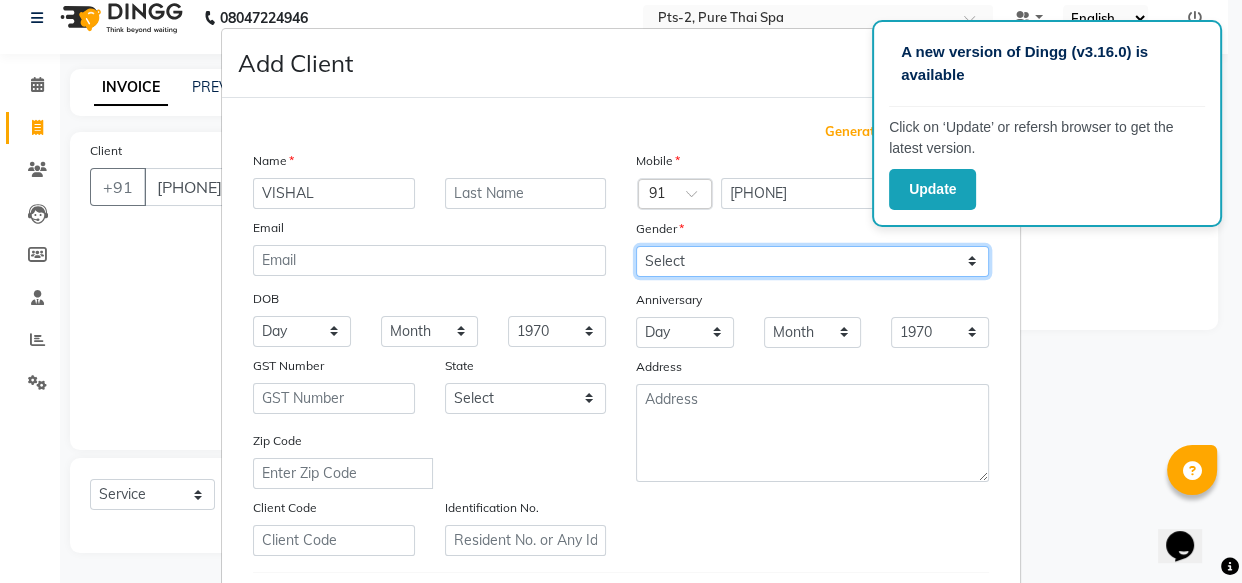 select on "male" 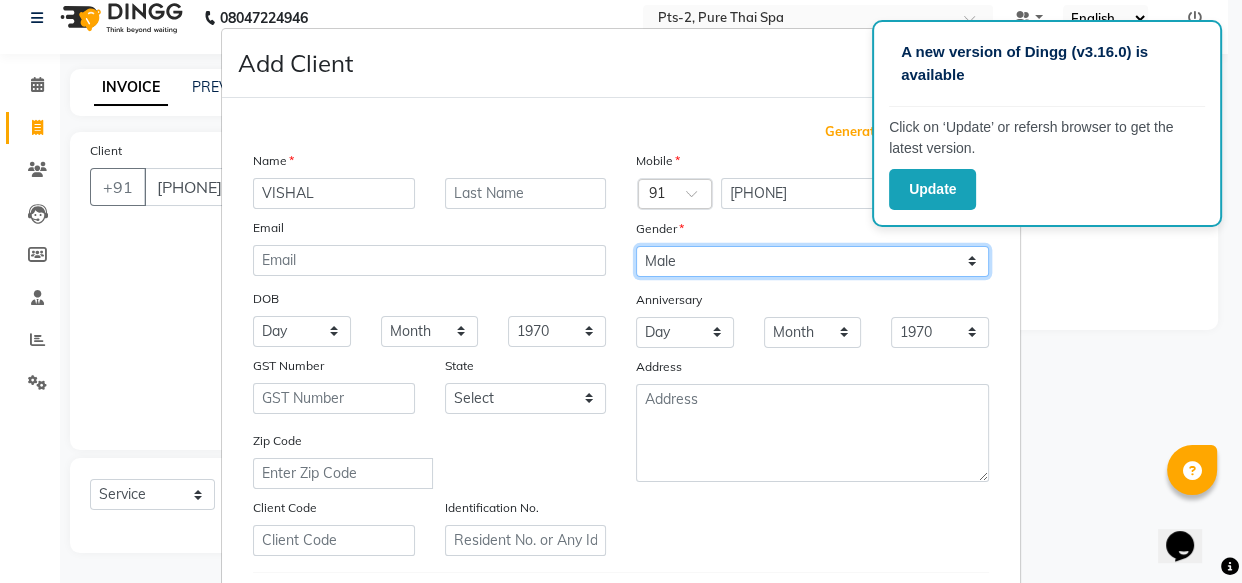 click on "Select Male Female Other Prefer Not To Say" at bounding box center (812, 261) 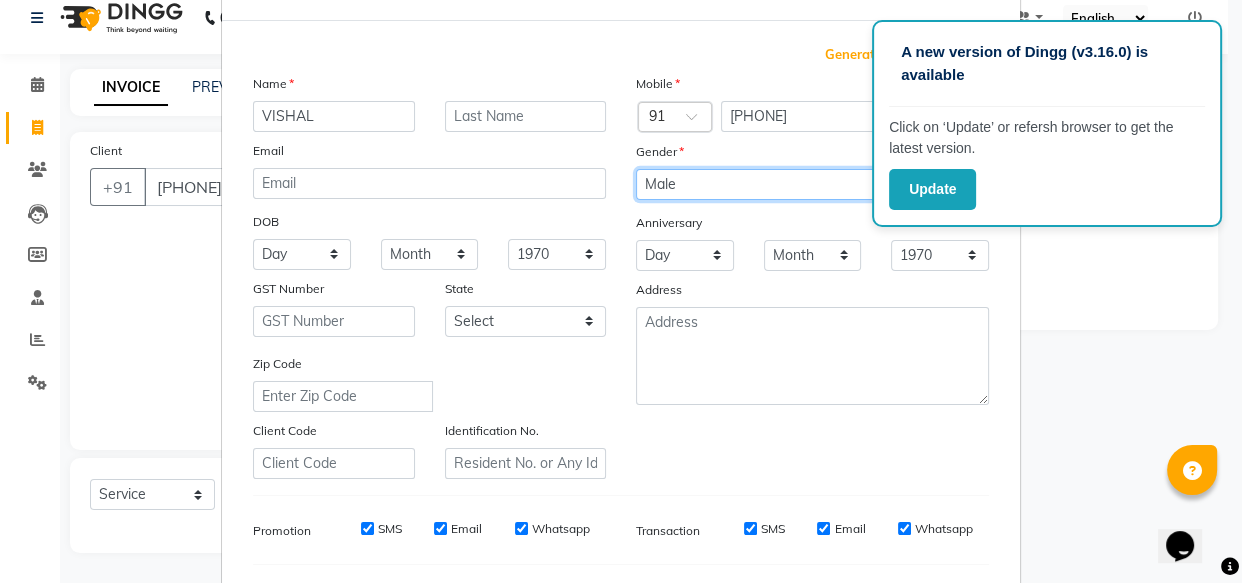 scroll, scrollTop: 181, scrollLeft: 0, axis: vertical 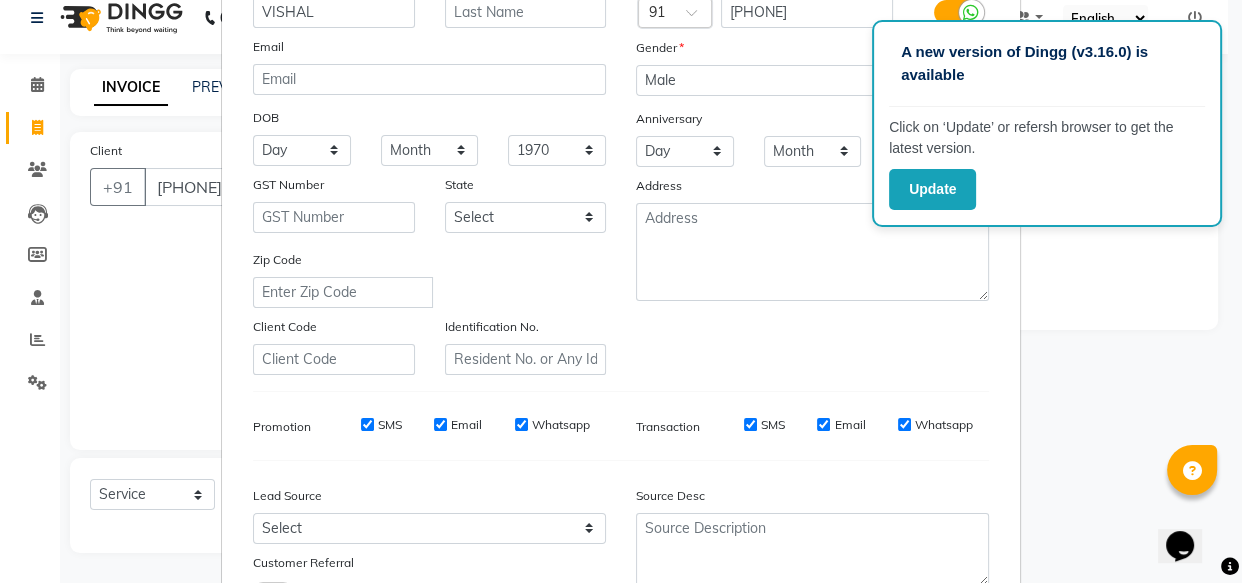 click on "SMS" at bounding box center (390, 425) 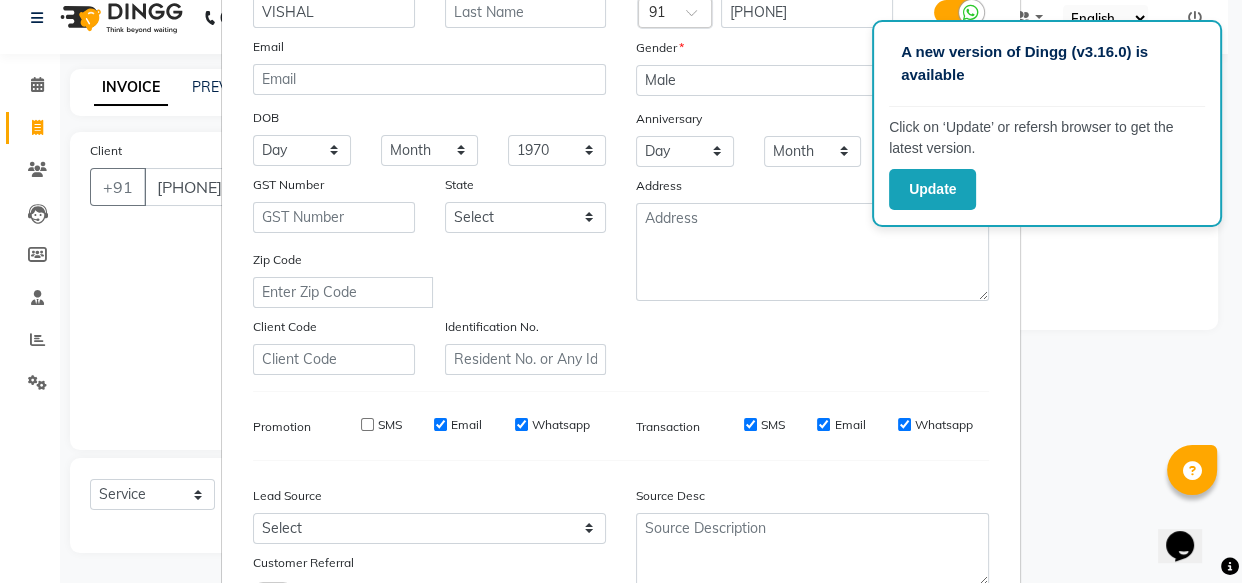 click on "Email" at bounding box center (458, 425) 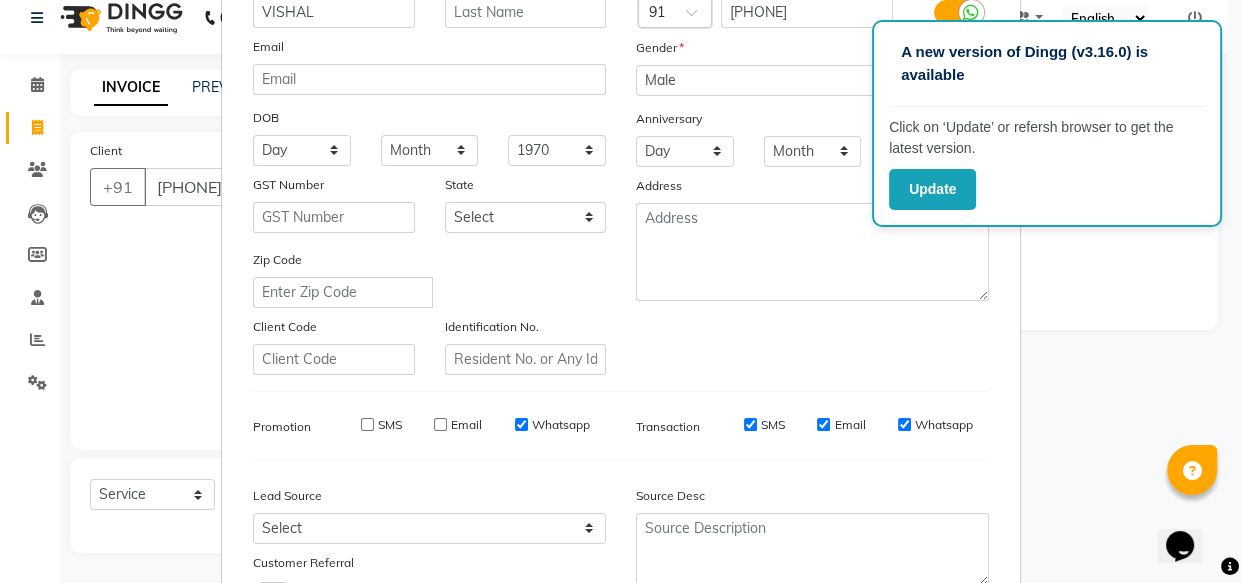click on "Whatsapp" at bounding box center (561, 425) 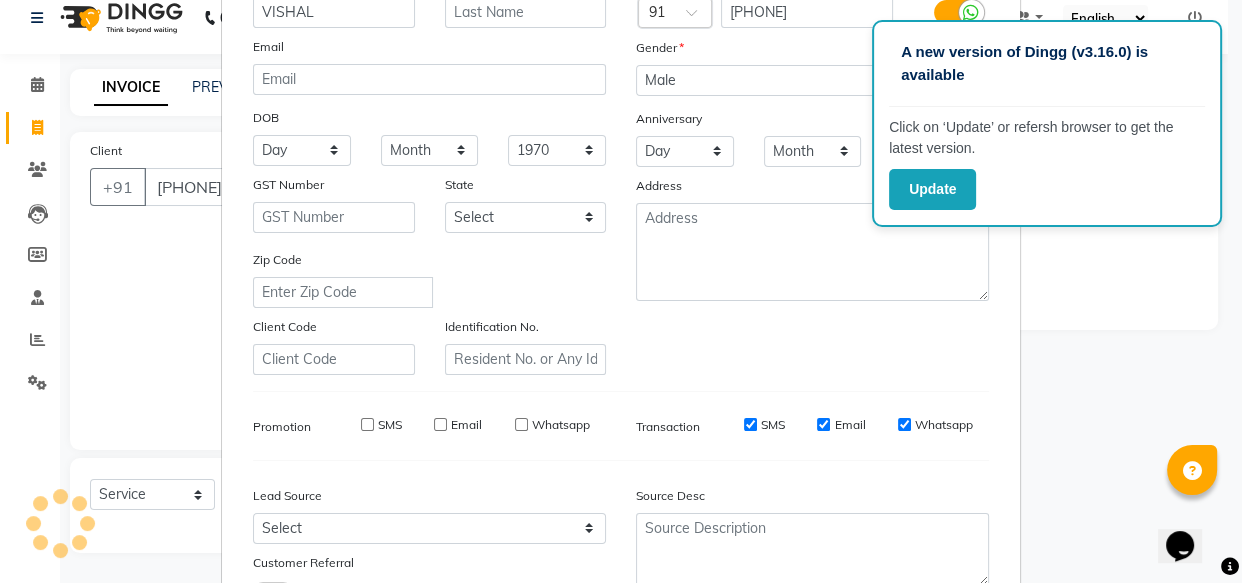 click on "SMS" at bounding box center [750, 425] 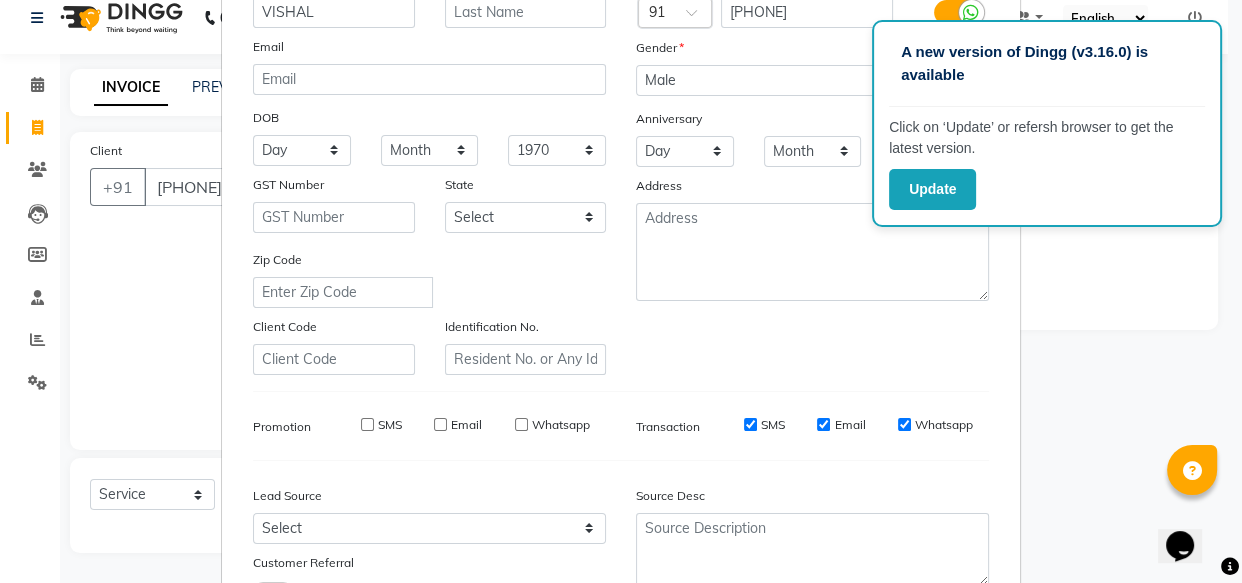click on "Email" at bounding box center [849, 425] 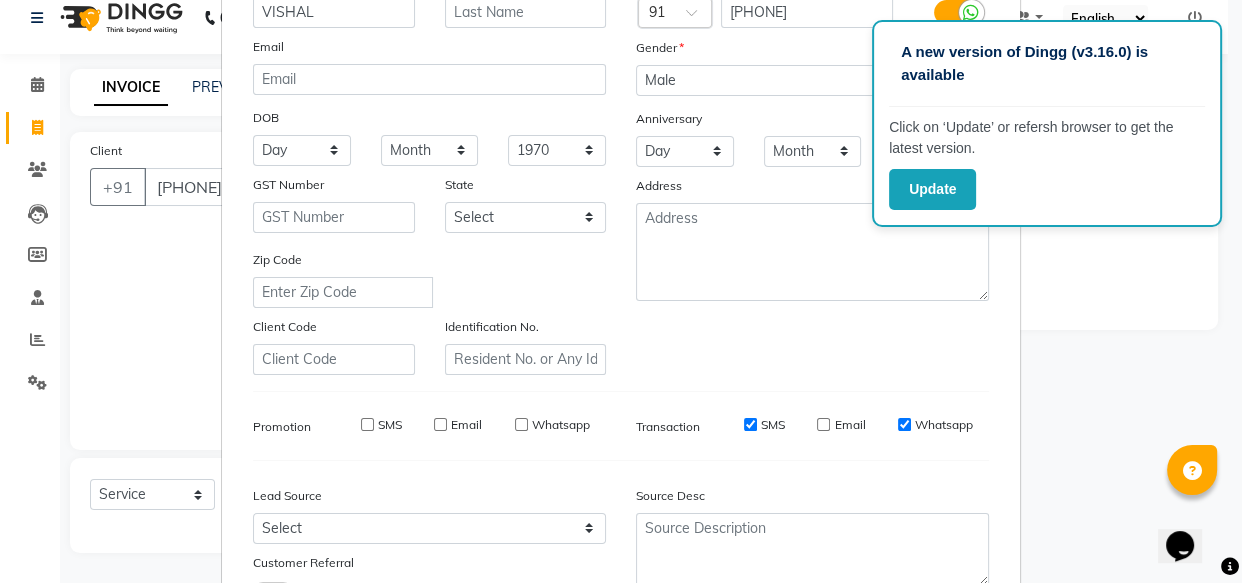 click on "SMS" at bounding box center [773, 425] 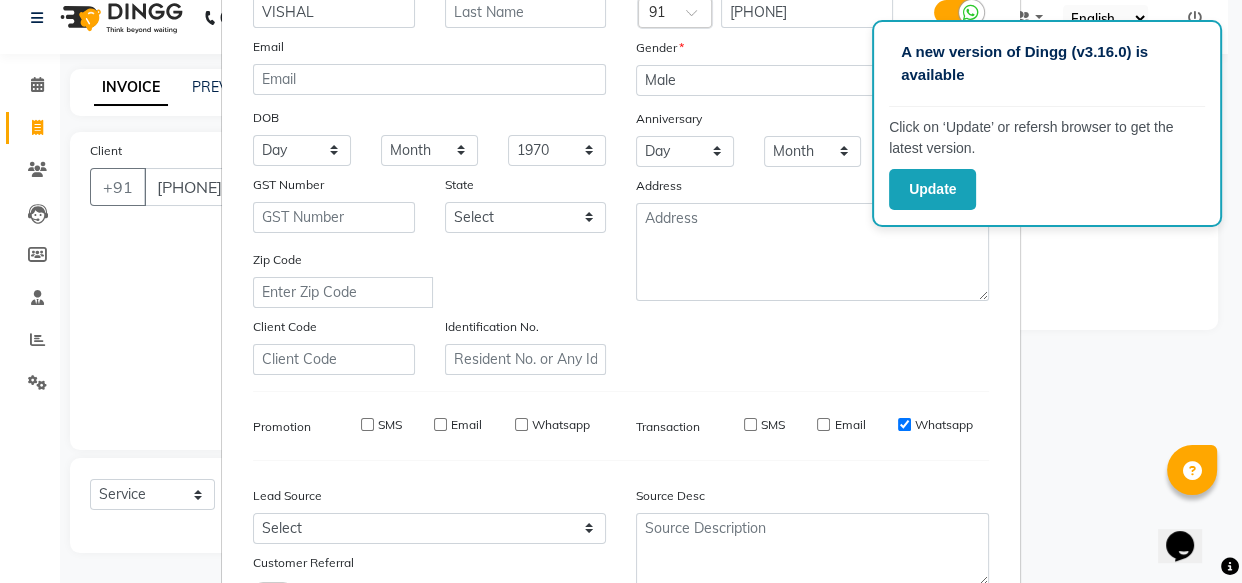 click on "Whatsapp" at bounding box center [944, 425] 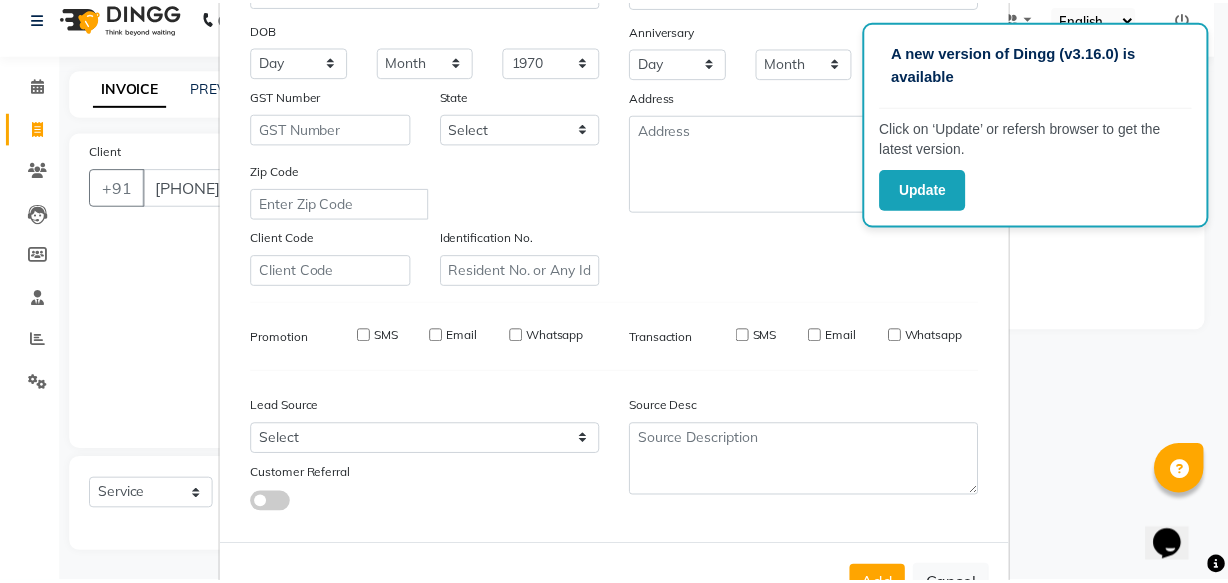 scroll, scrollTop: 346, scrollLeft: 0, axis: vertical 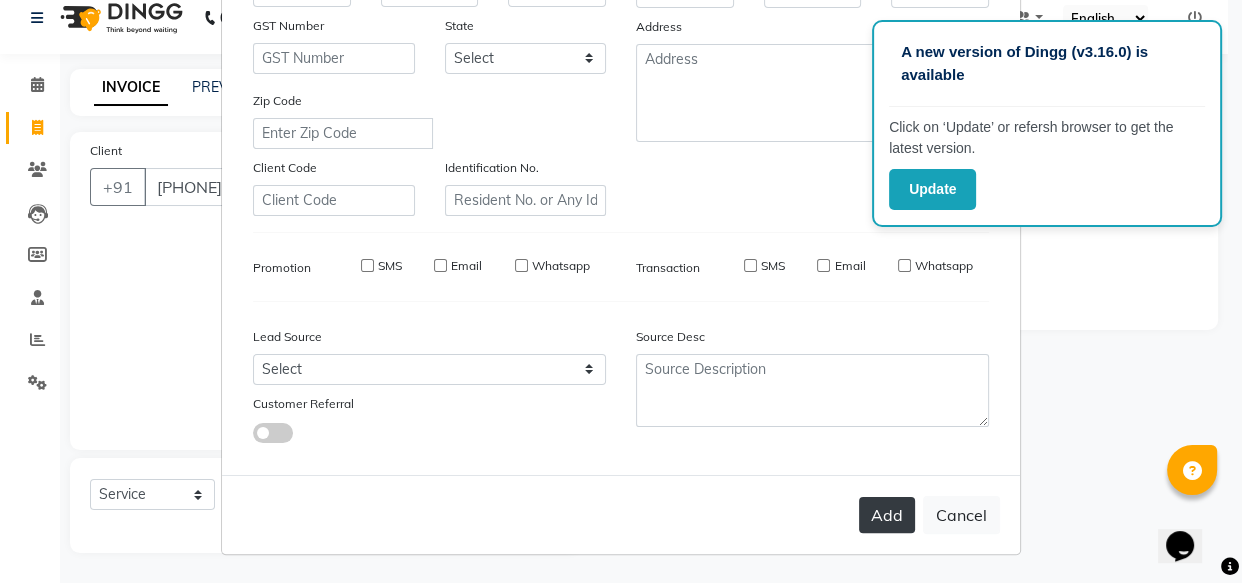 click on "Add" at bounding box center [887, 515] 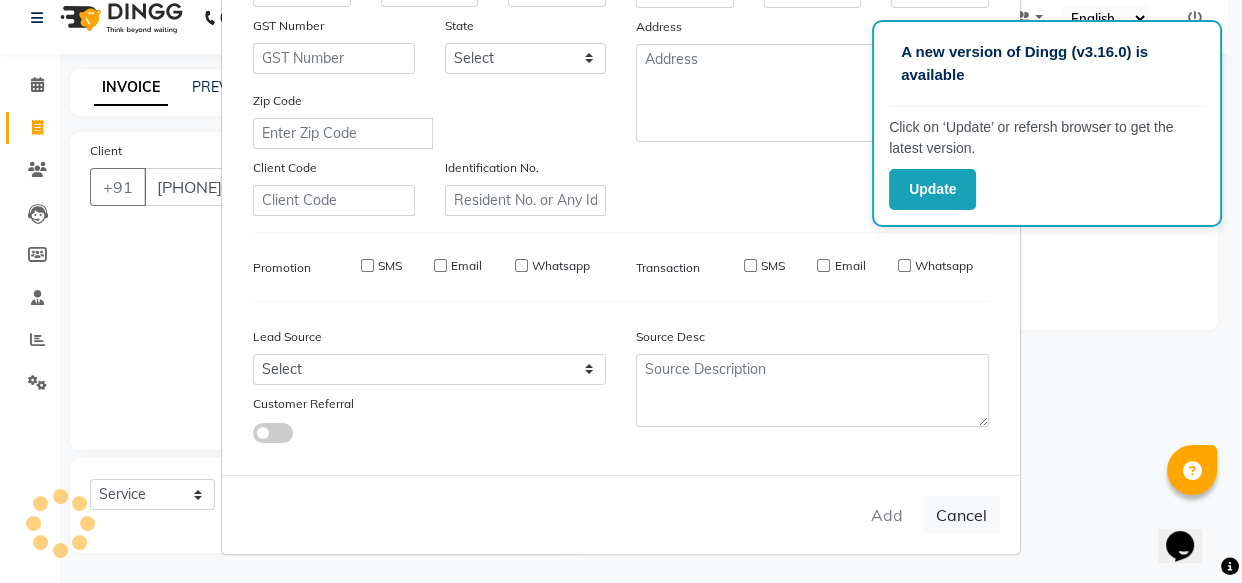 type 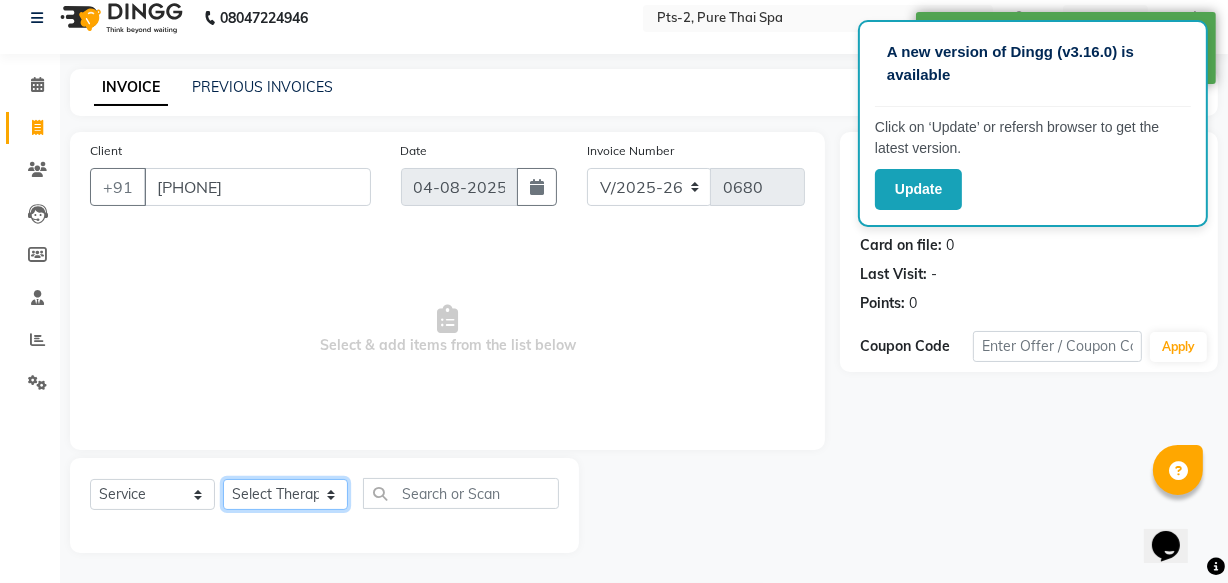 click on "Select Therapist AMOO Anyone BIPIN CASPER HANA JASMINE JESSICA NEETHU NICHA SONA" 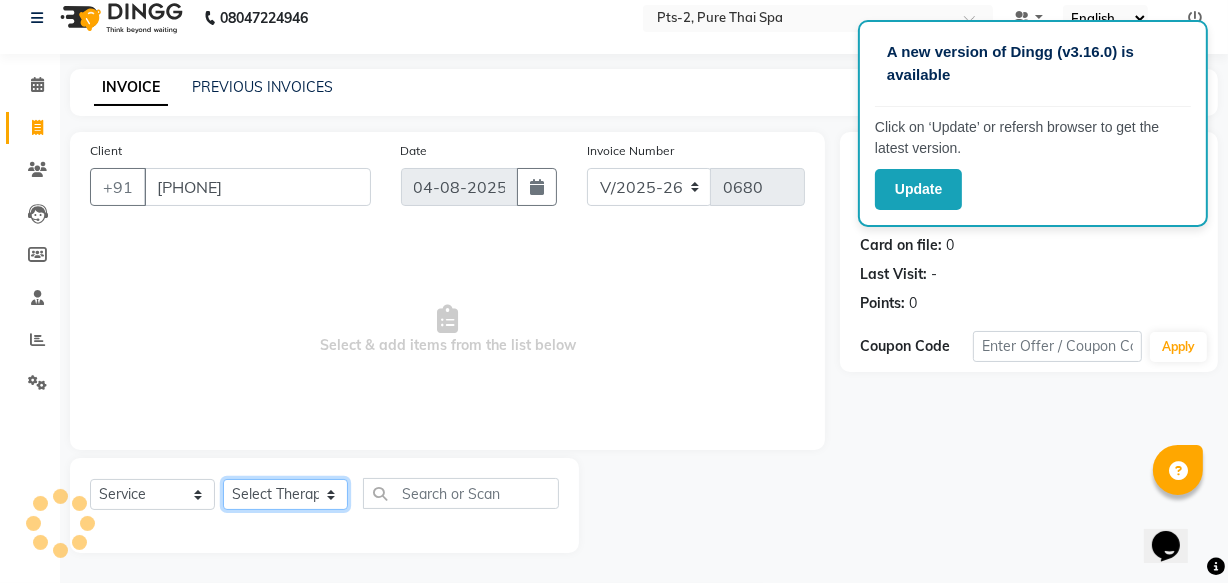 select on "[NUMBER]" 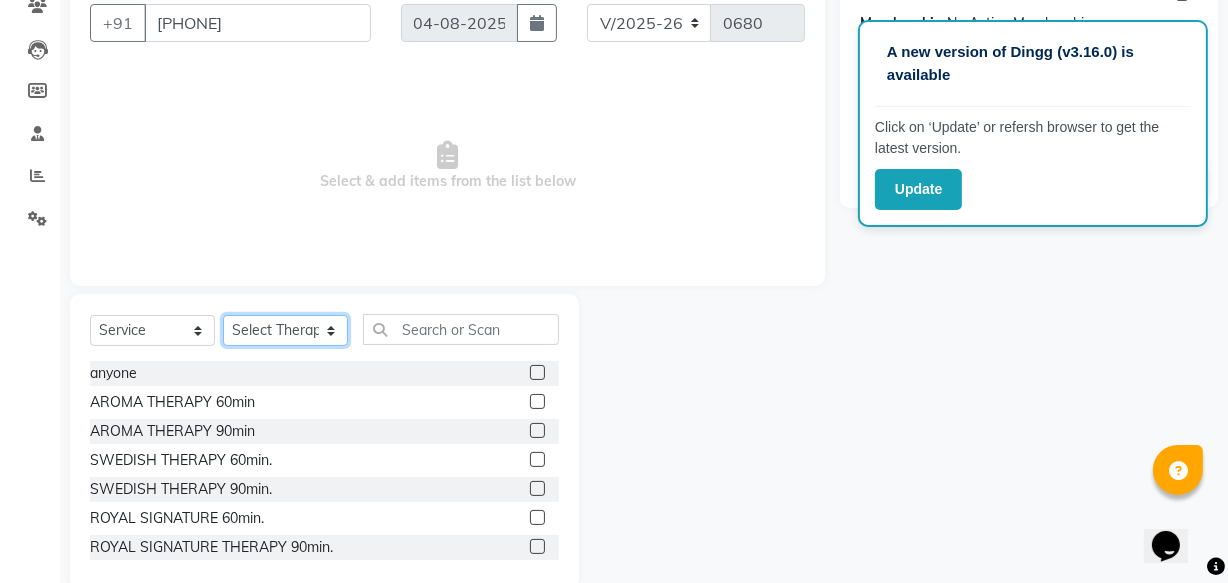 scroll, scrollTop: 200, scrollLeft: 0, axis: vertical 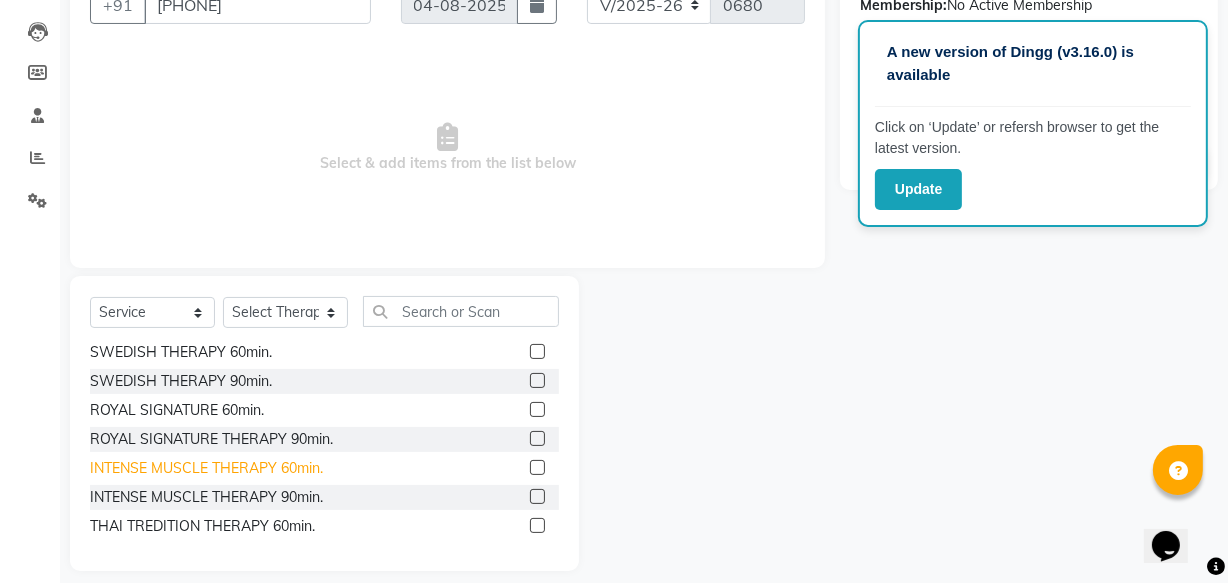 click on "INTENSE MUSCLE THERAPY 60min." 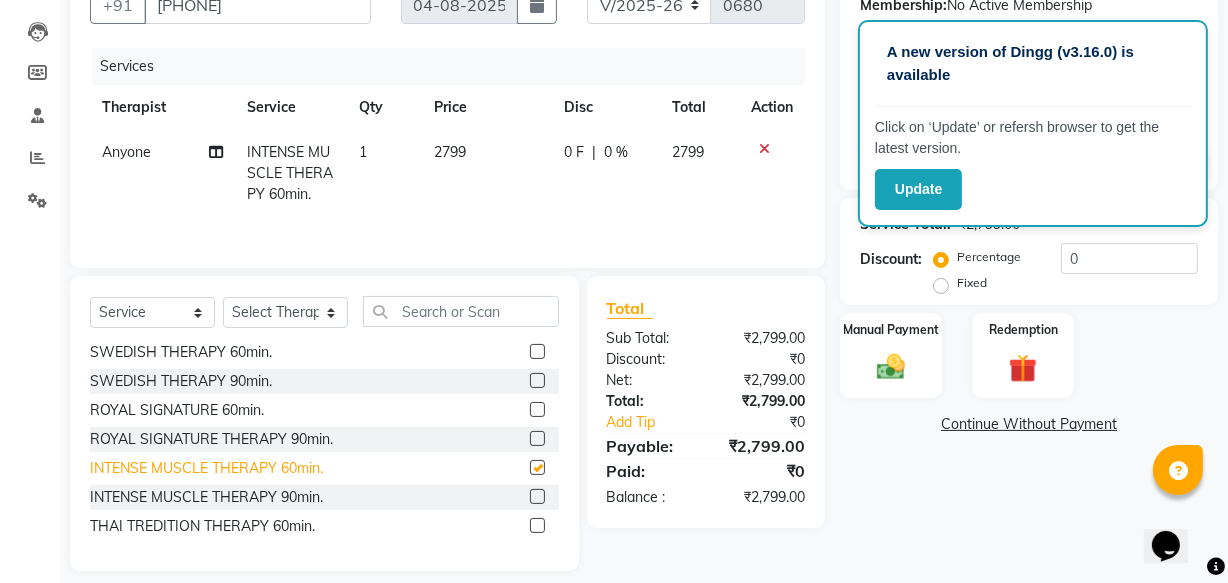 checkbox on "false" 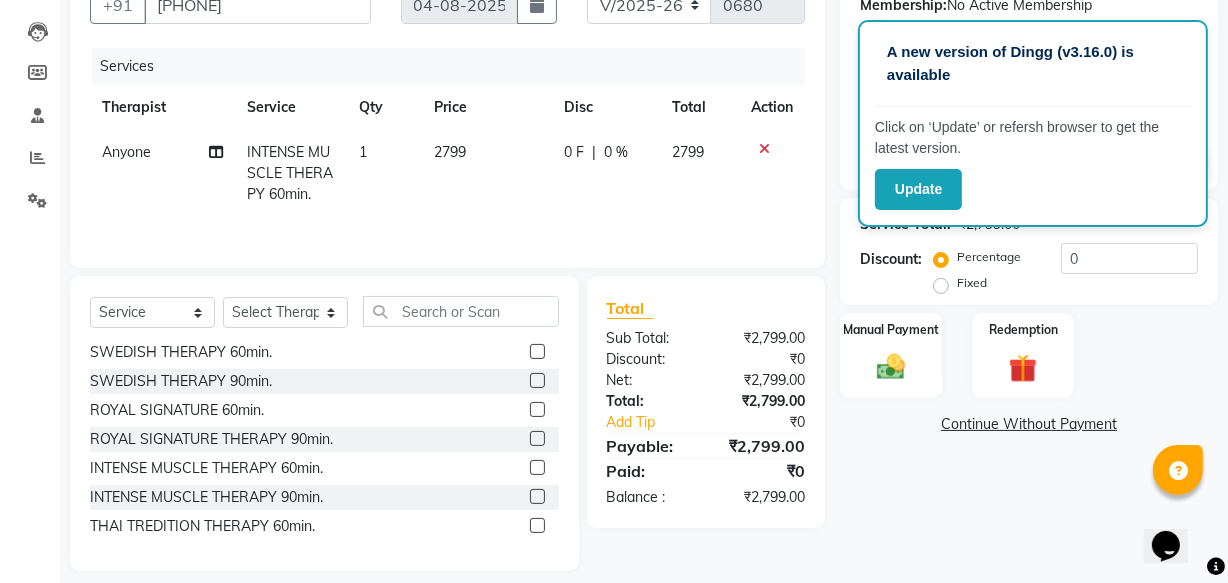 click on "Fixed" 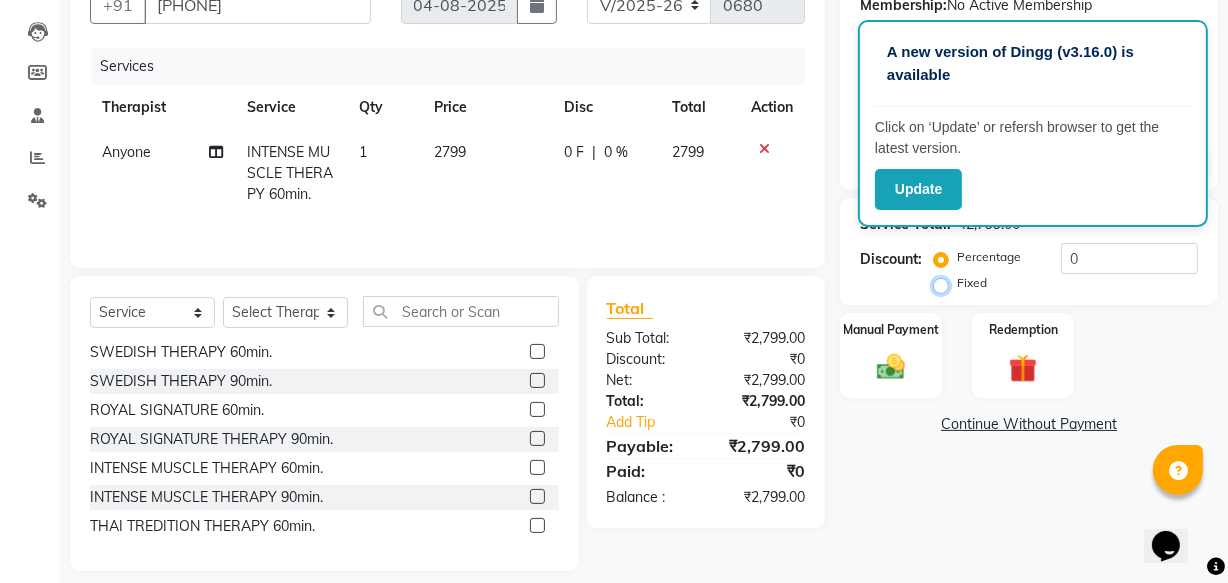 click on "Fixed" at bounding box center [945, 283] 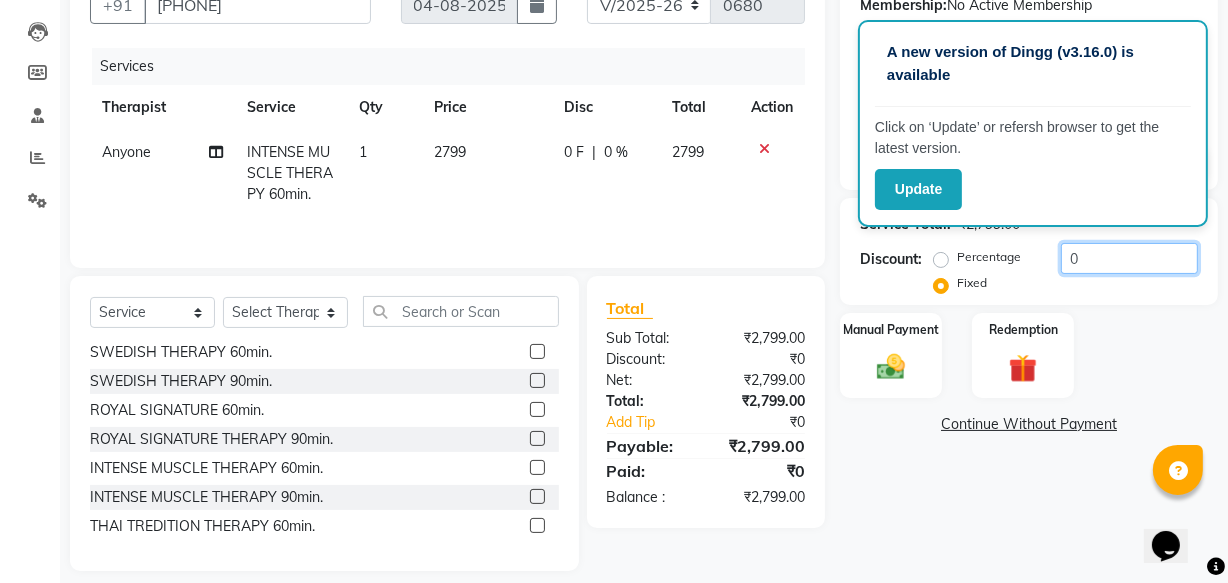 click on "0" 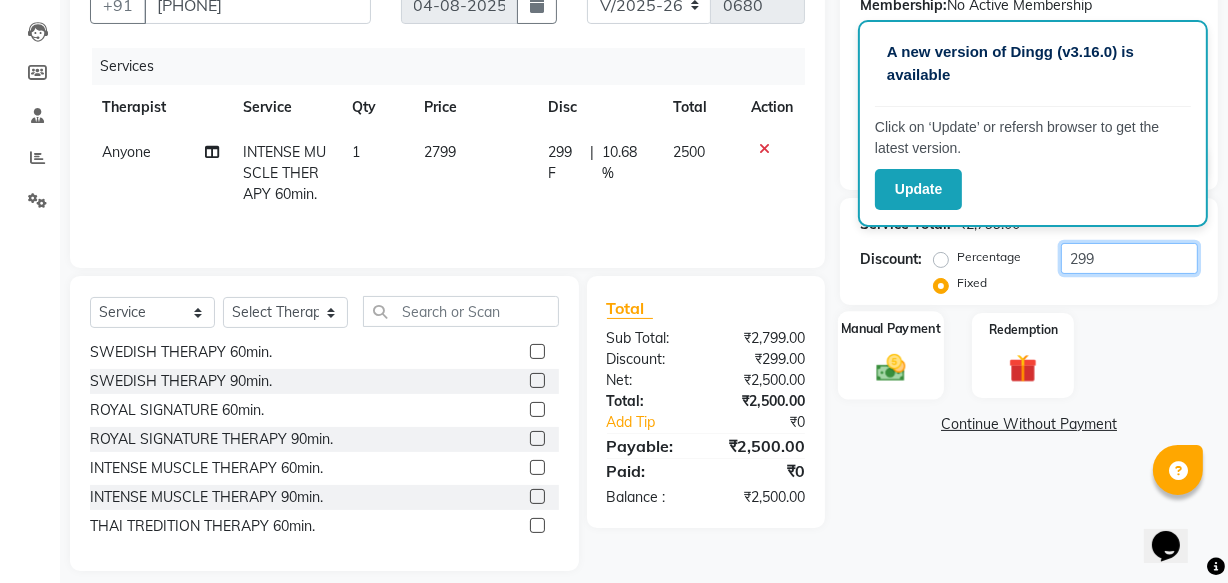type on "299" 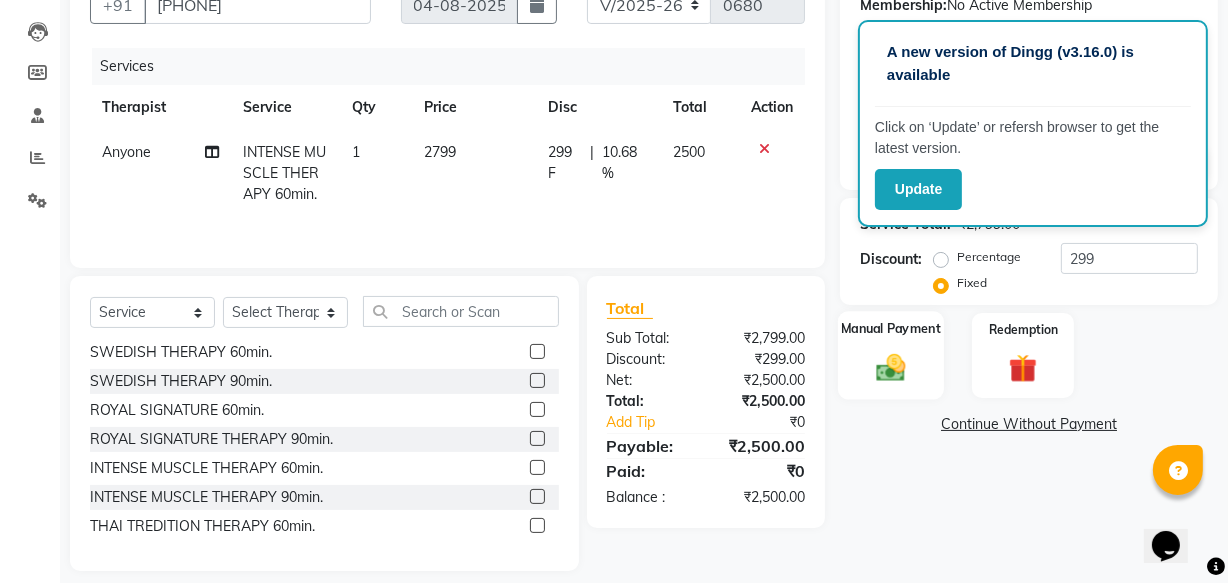 click on "Manual Payment" 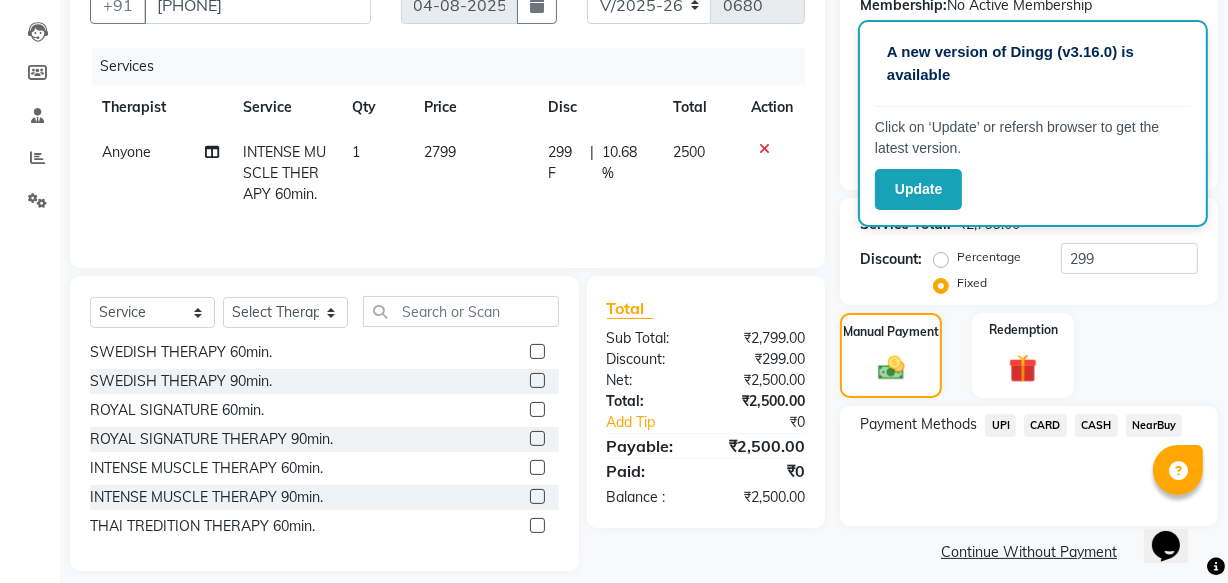 click on "UPI" 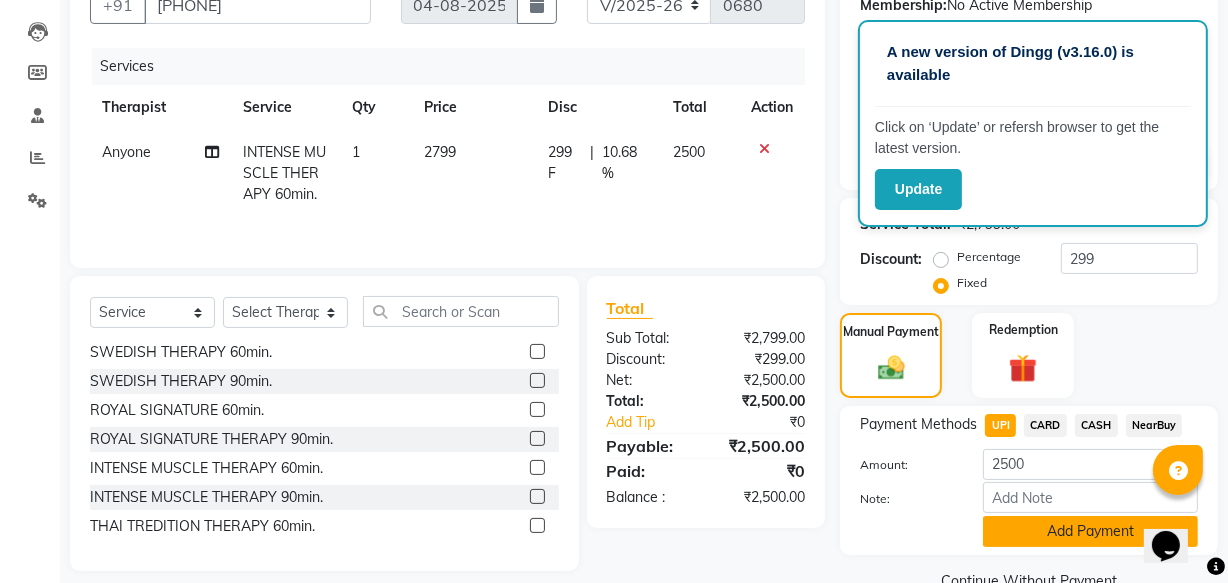 click on "Add Payment" 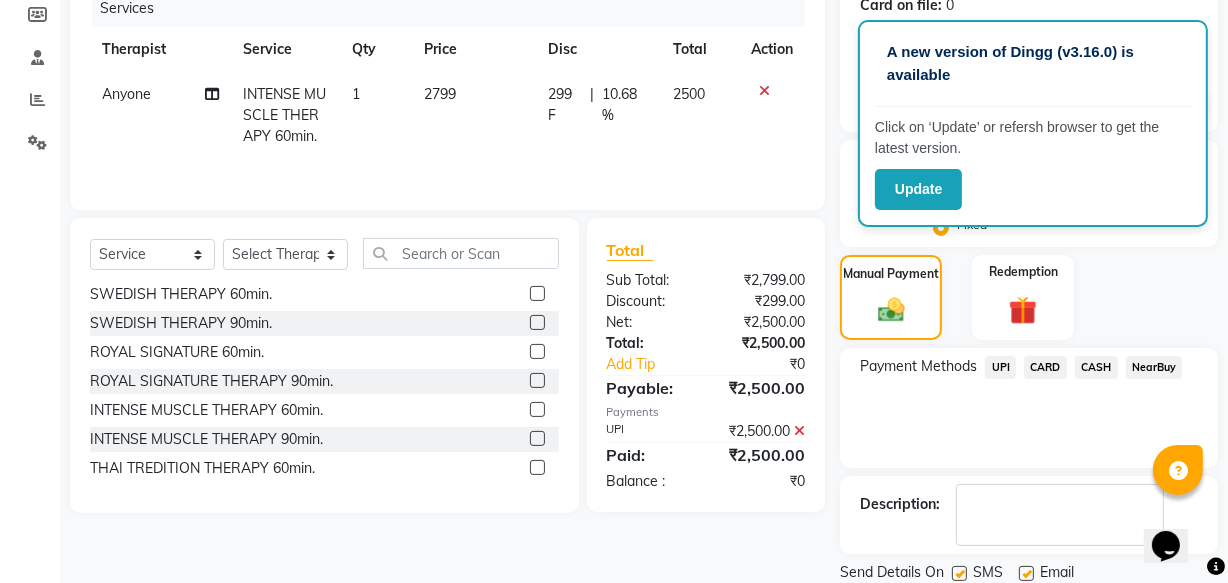 scroll, scrollTop: 326, scrollLeft: 0, axis: vertical 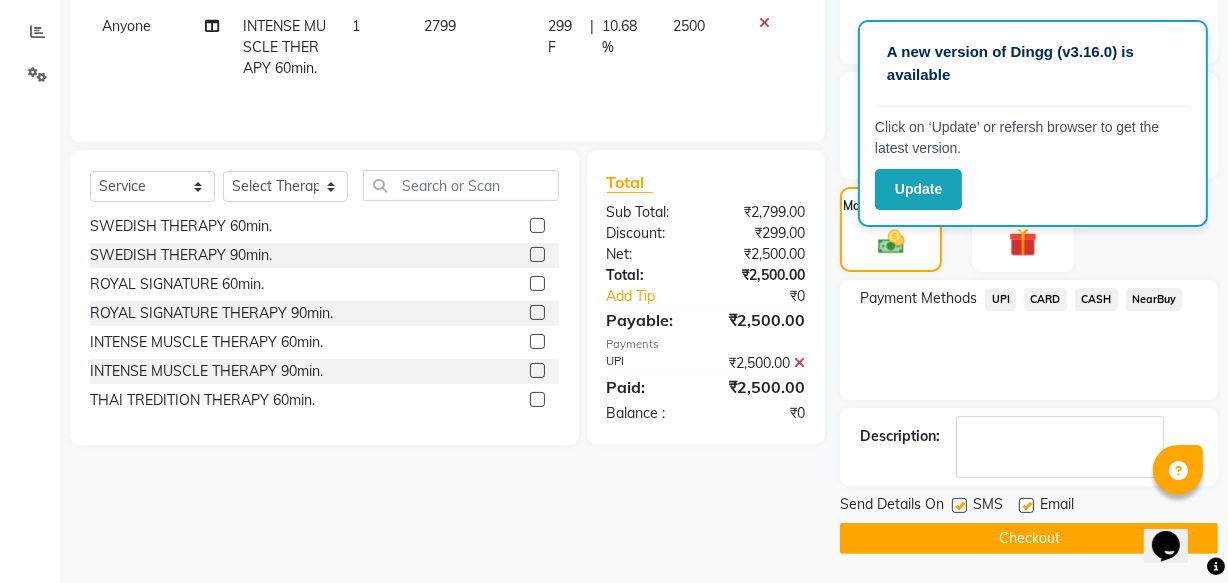 click 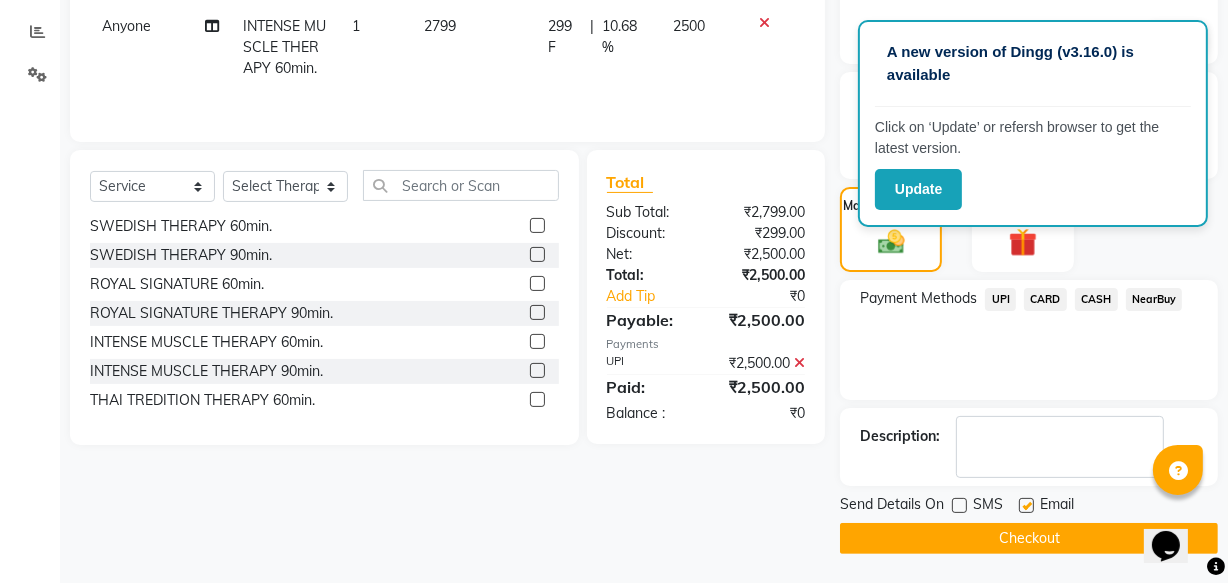 click 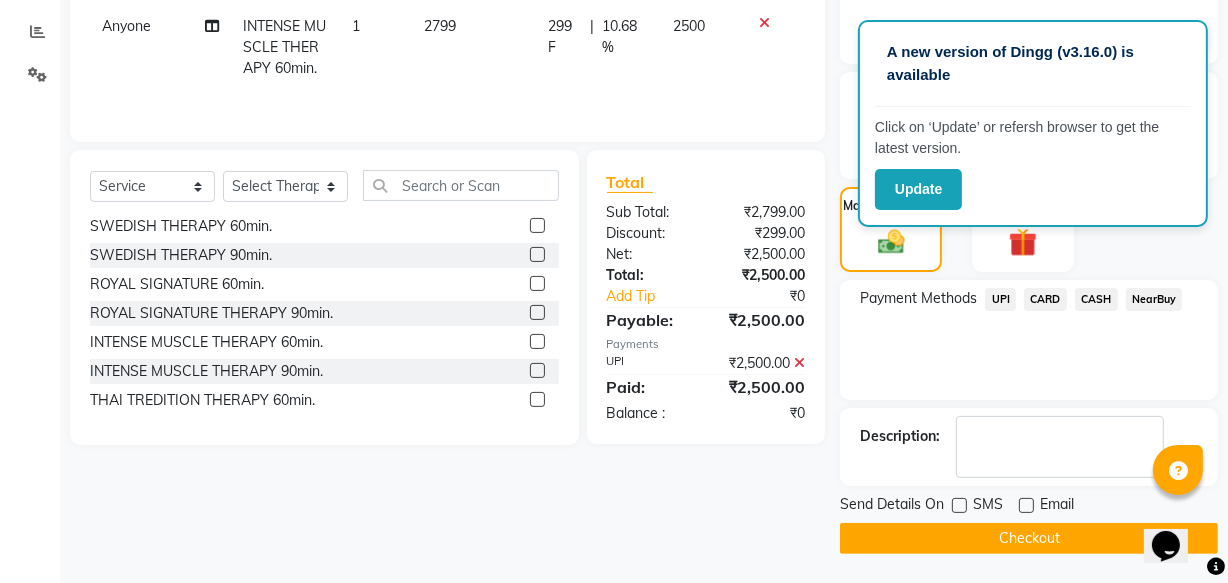 click on "Checkout" 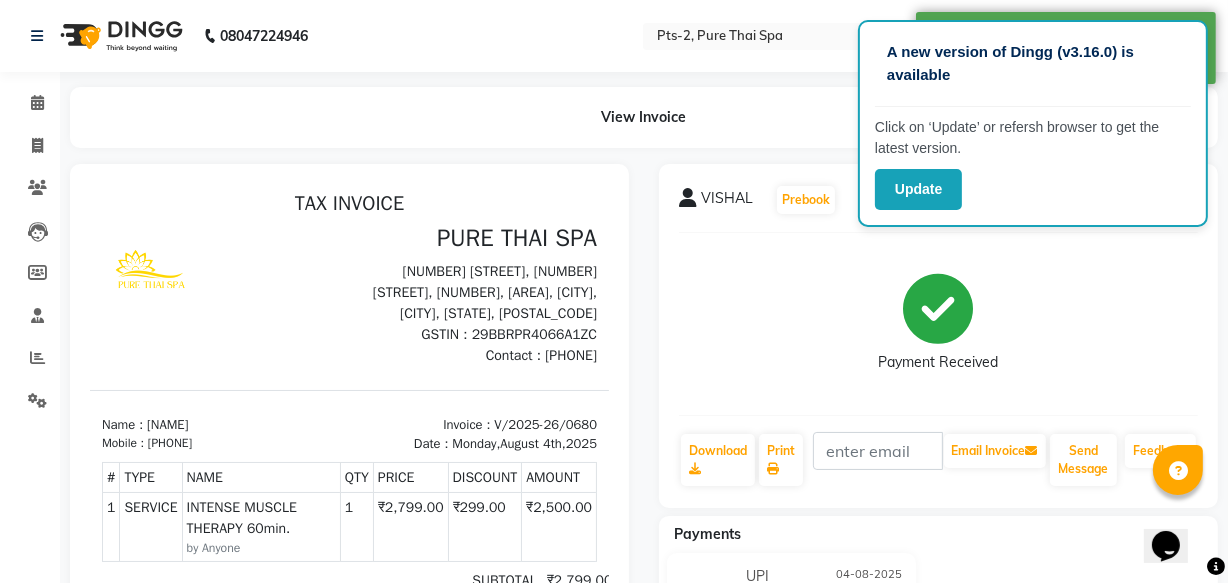 scroll, scrollTop: 0, scrollLeft: 0, axis: both 